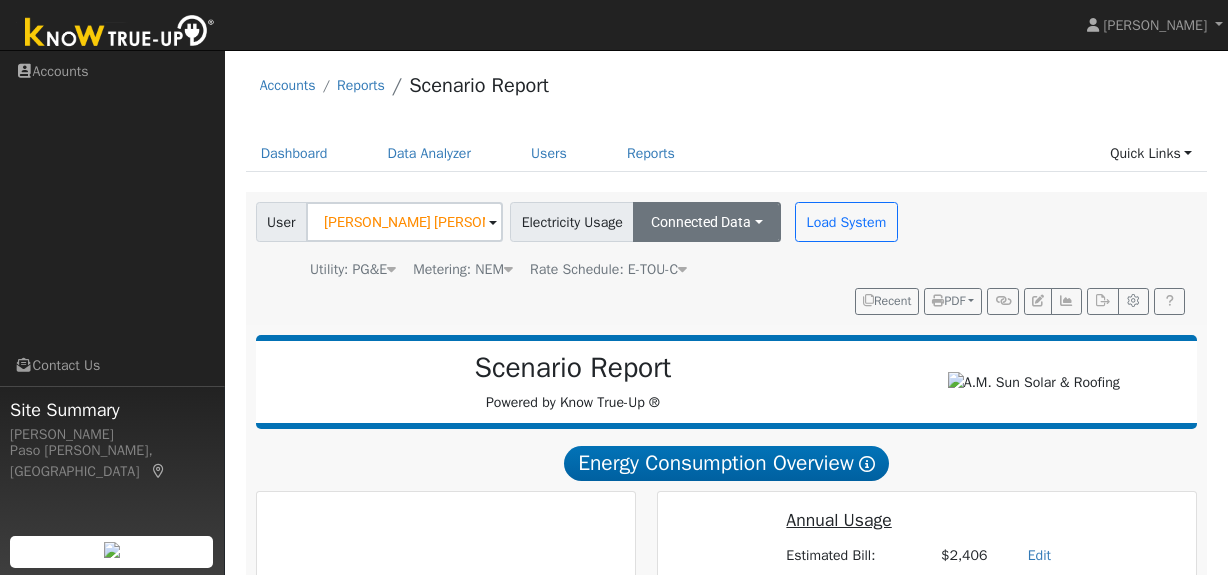 scroll, scrollTop: 0, scrollLeft: 0, axis: both 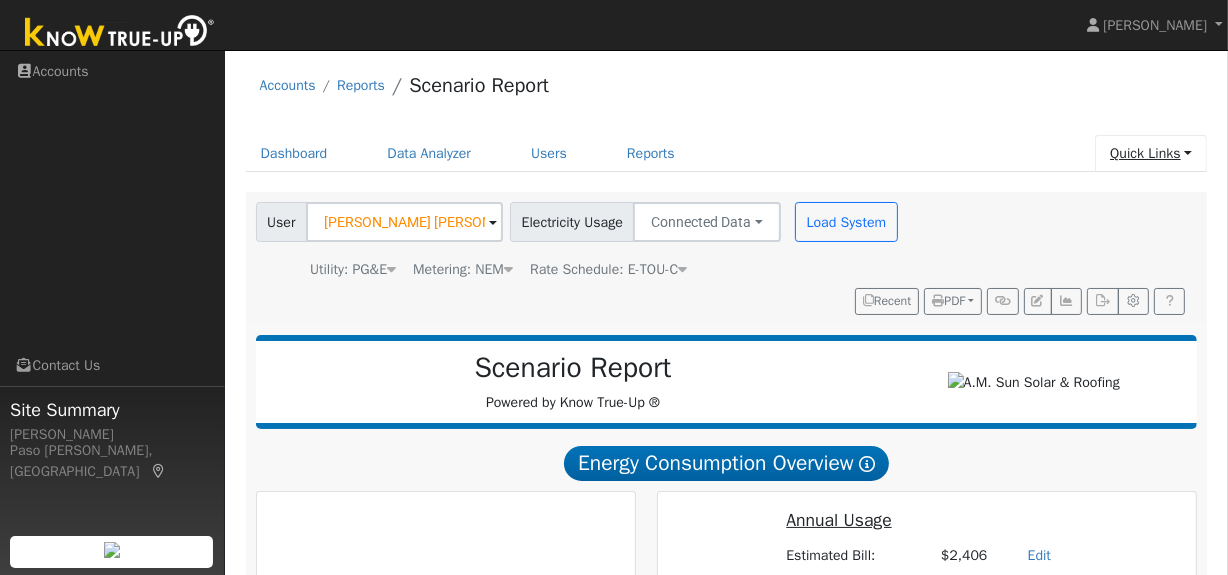 click on "Quick Links" at bounding box center (1151, 153) 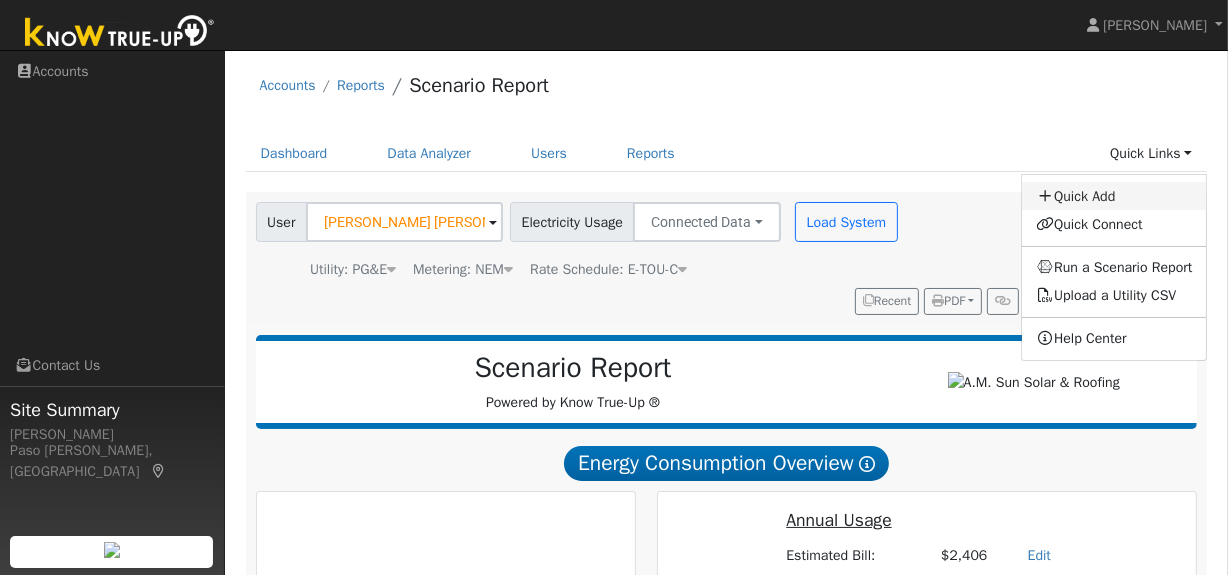 click on "Quick Add" at bounding box center (1114, 196) 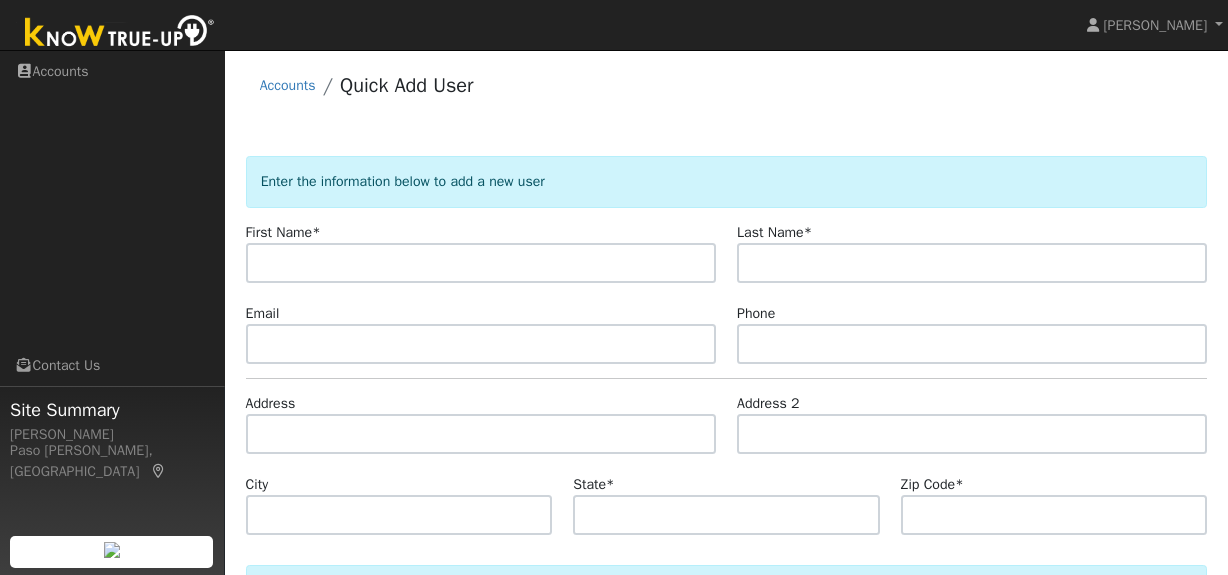 scroll, scrollTop: 0, scrollLeft: 0, axis: both 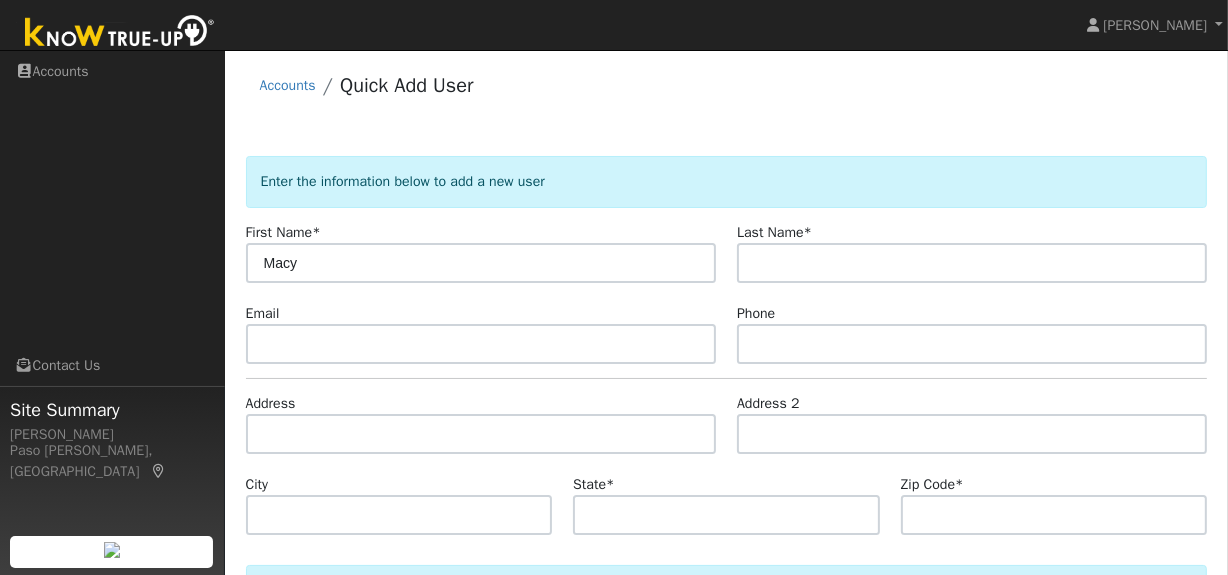 type on "Macy" 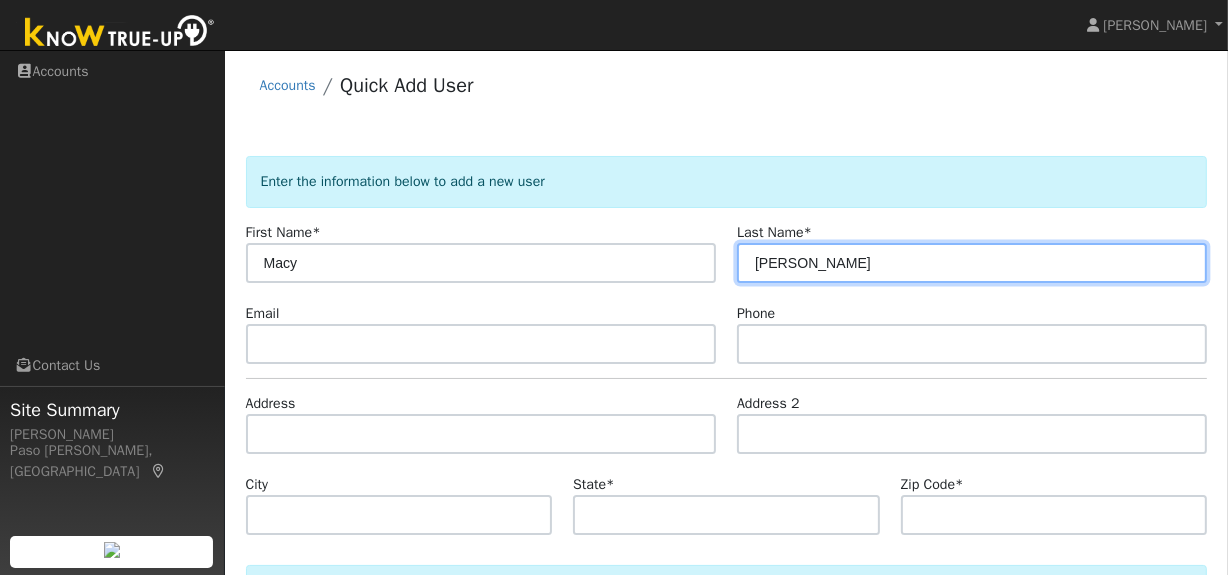 type on "[PERSON_NAME]" 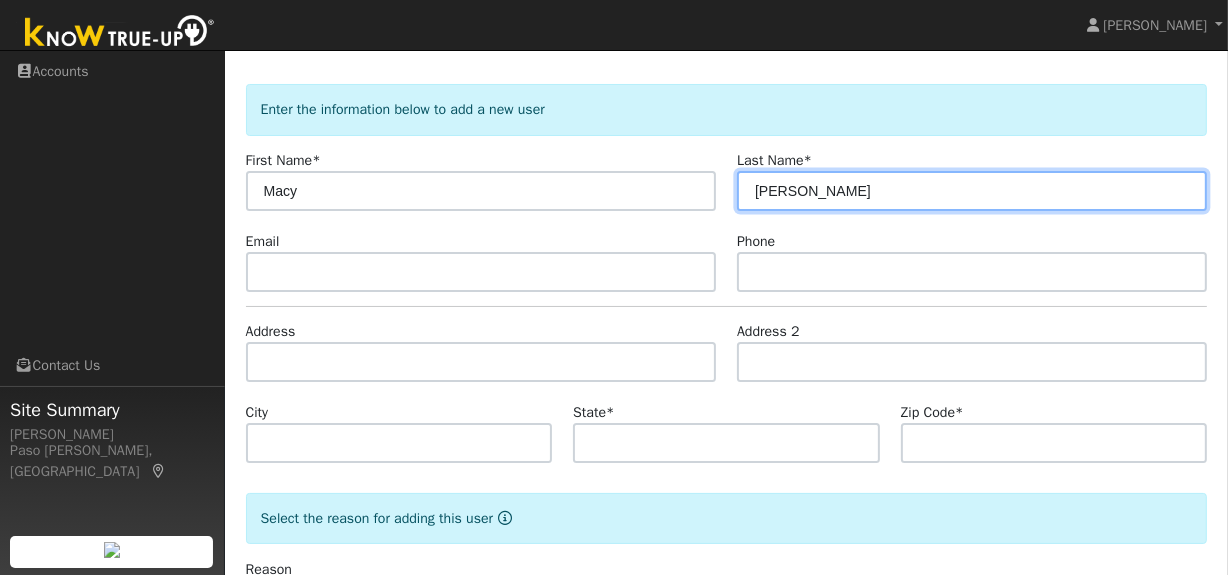 scroll, scrollTop: 159, scrollLeft: 0, axis: vertical 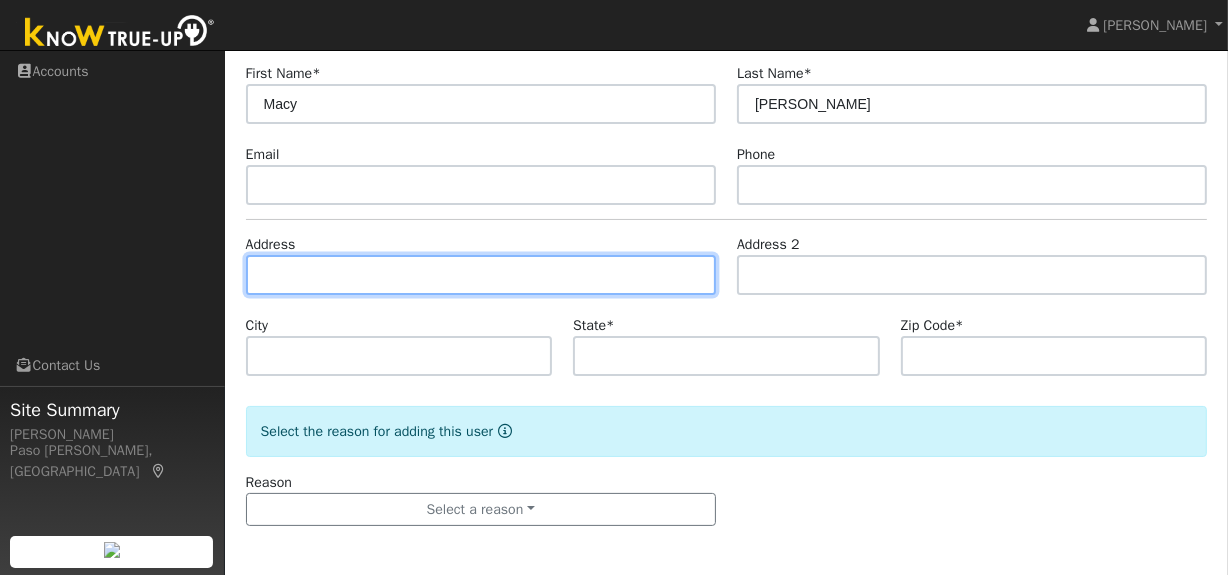 click at bounding box center [481, 275] 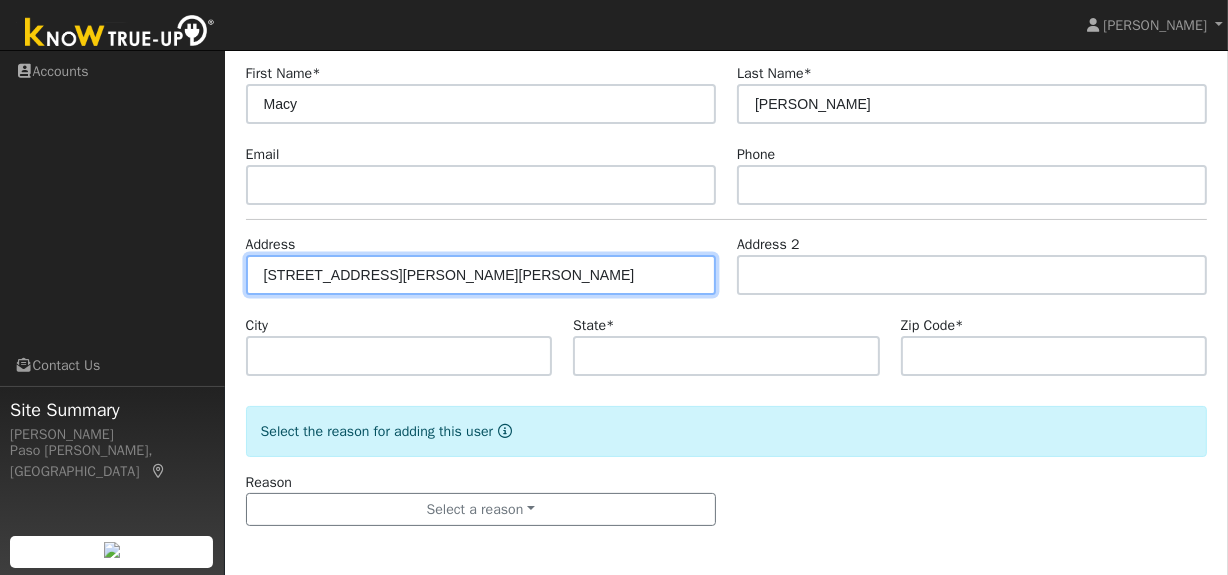 type on "[STREET_ADDRESS][PERSON_NAME]" 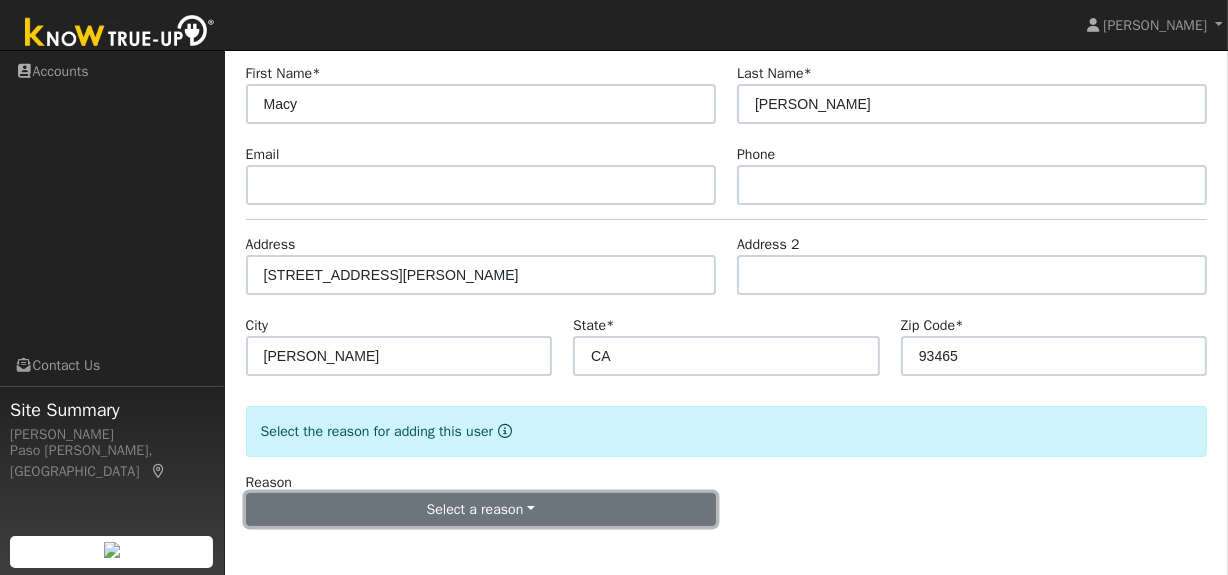 click on "Select a reason" at bounding box center [481, 510] 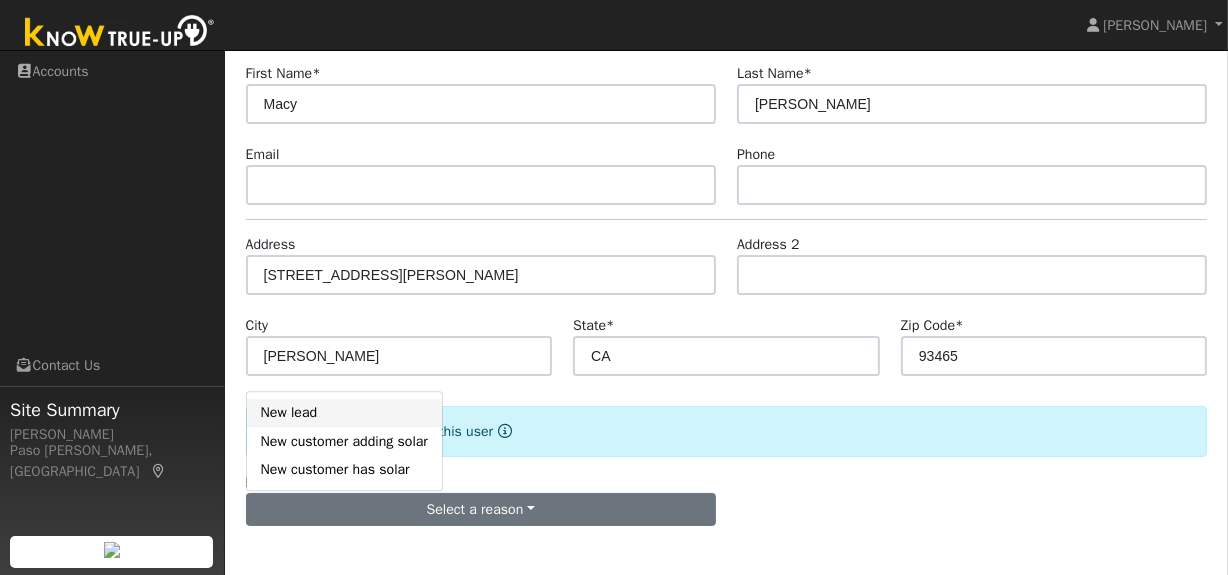 click on "New lead" at bounding box center (344, 413) 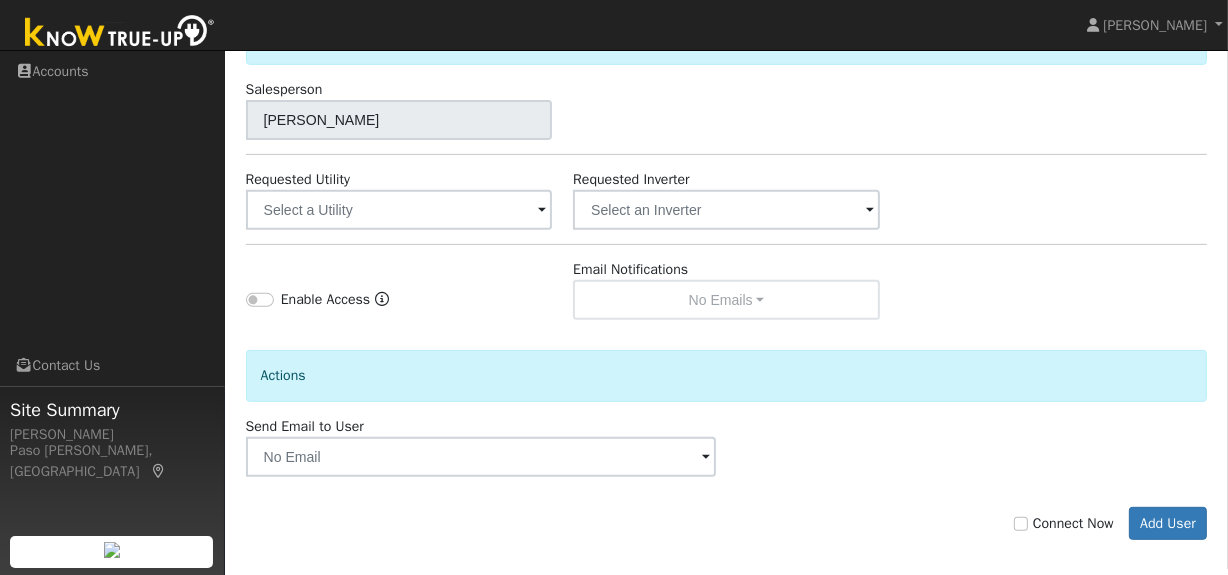 scroll, scrollTop: 704, scrollLeft: 0, axis: vertical 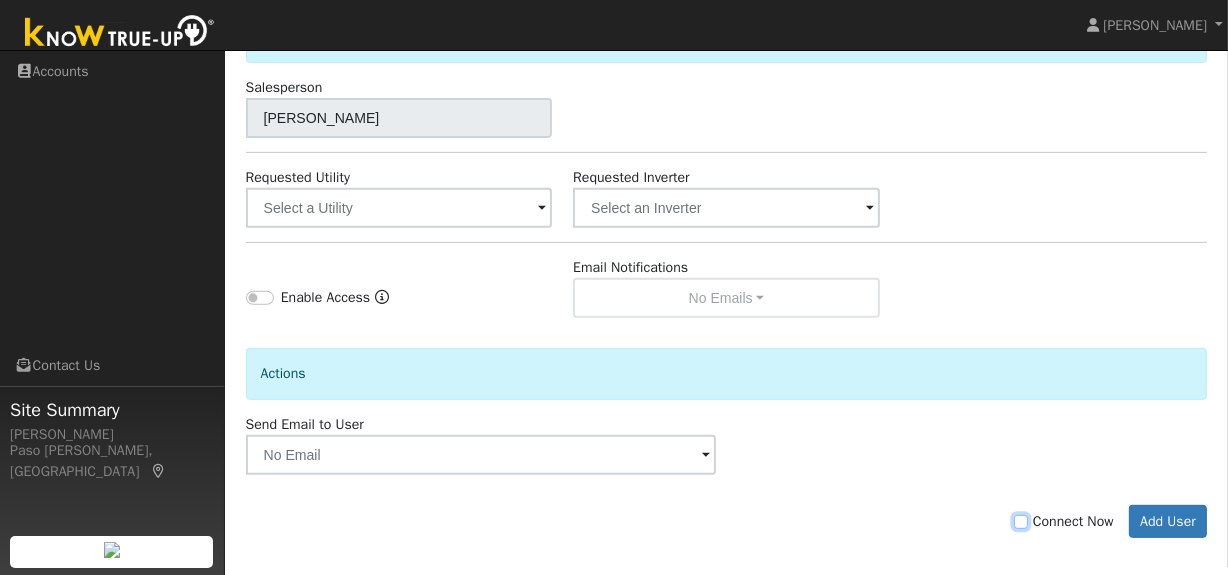click on "Connect Now" at bounding box center (1021, 522) 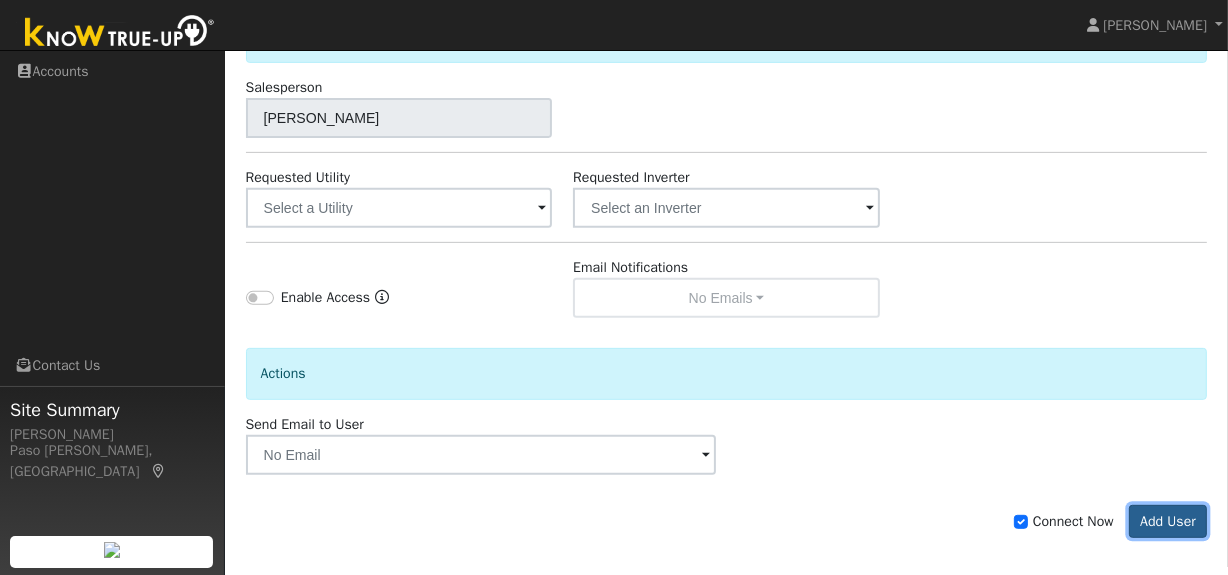 click on "Add User" at bounding box center [1168, 522] 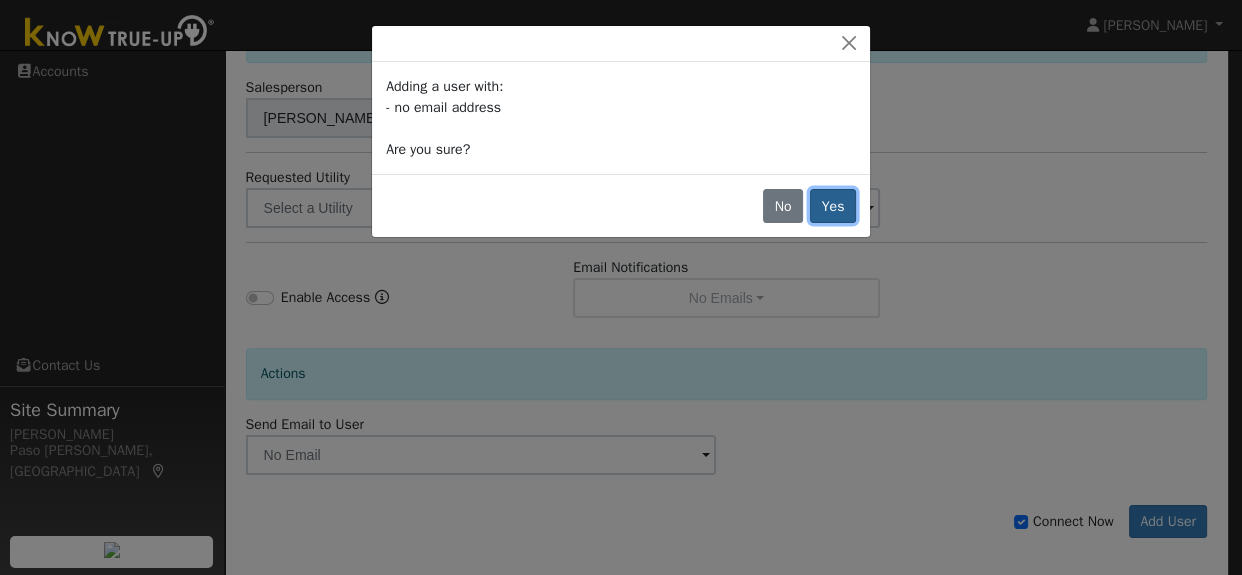 click on "Yes" at bounding box center (833, 206) 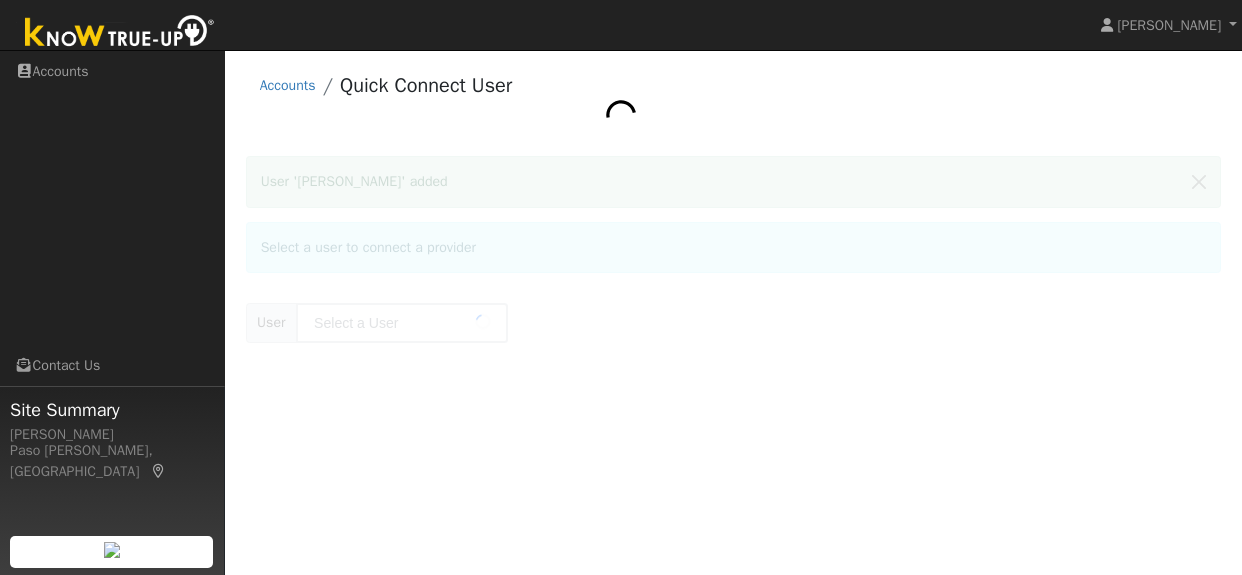 type on "Macy Svehla" 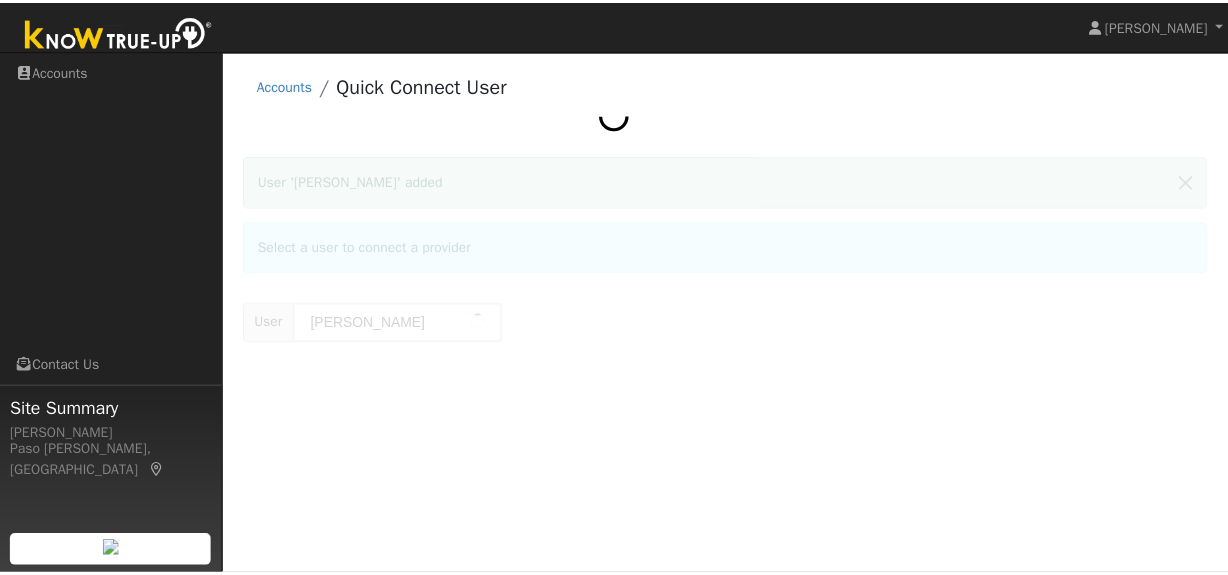 scroll, scrollTop: 0, scrollLeft: 0, axis: both 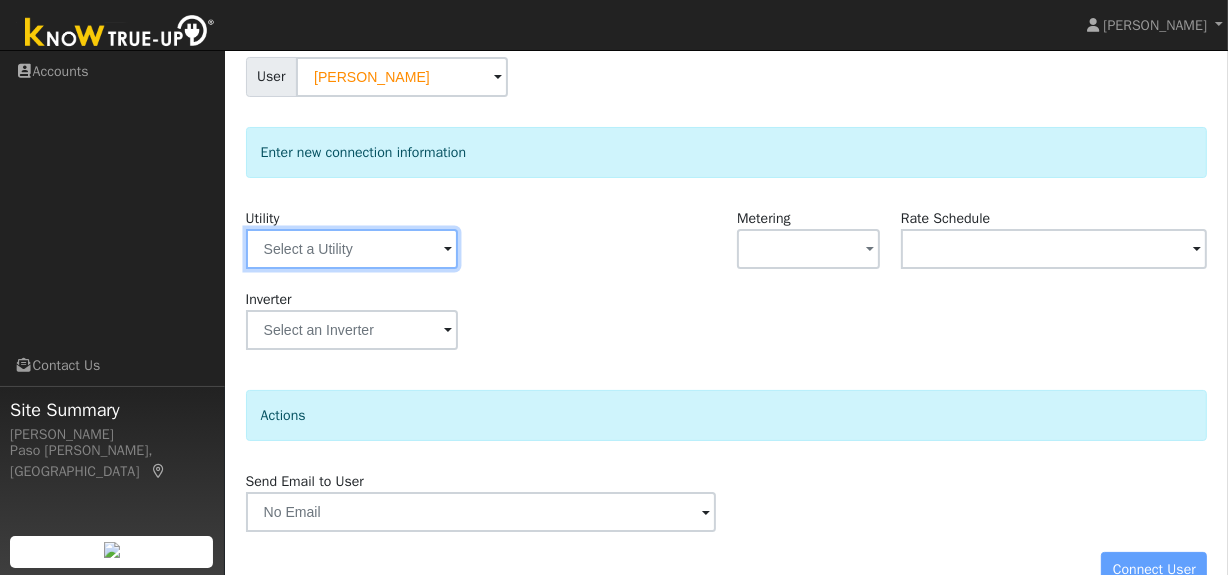 click at bounding box center (352, 249) 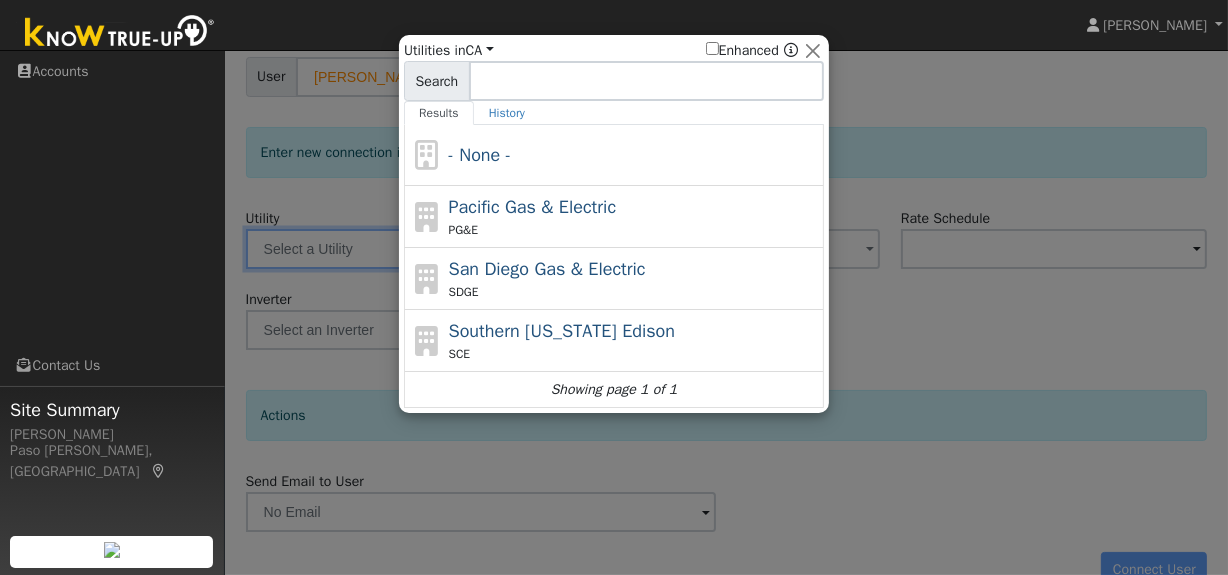 click on "Pacific Gas & Electric" at bounding box center (533, 207) 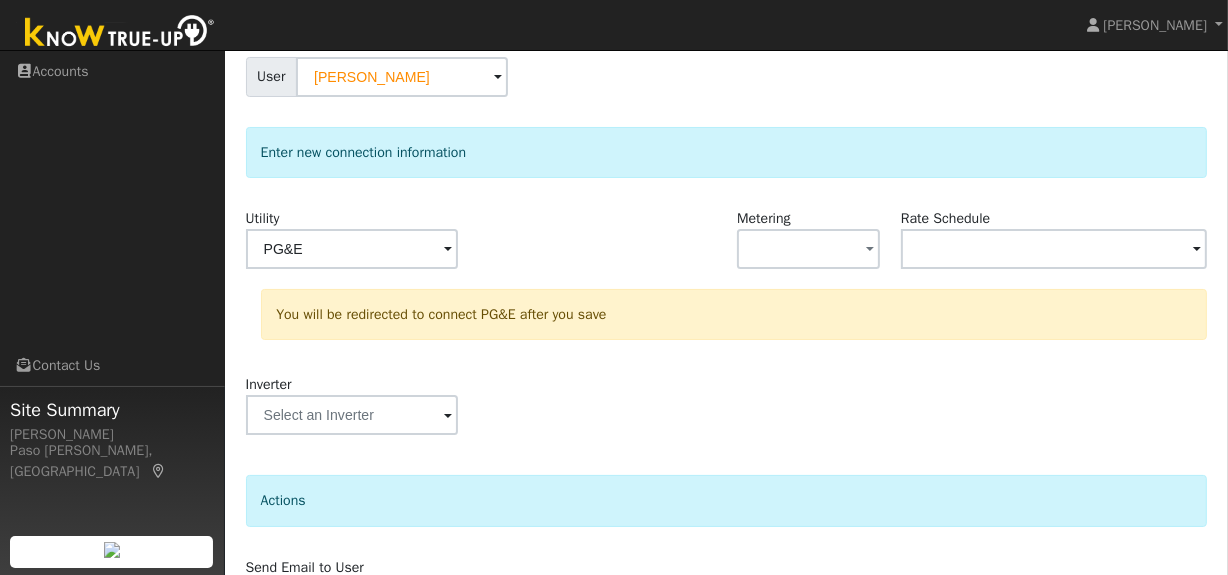 click at bounding box center [645, 248] 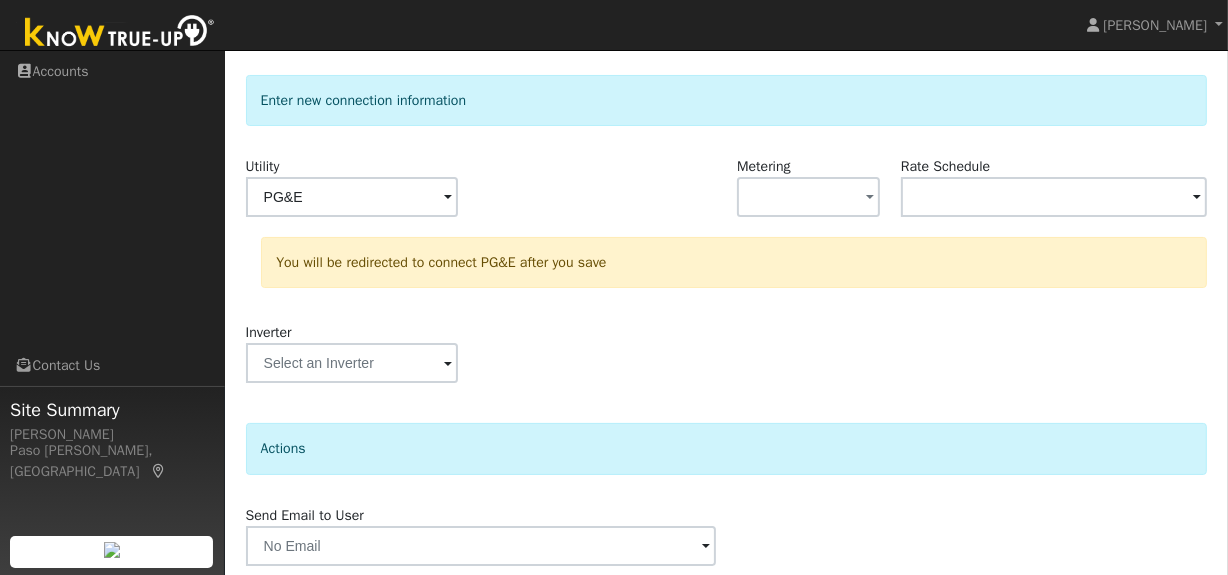 scroll, scrollTop: 306, scrollLeft: 0, axis: vertical 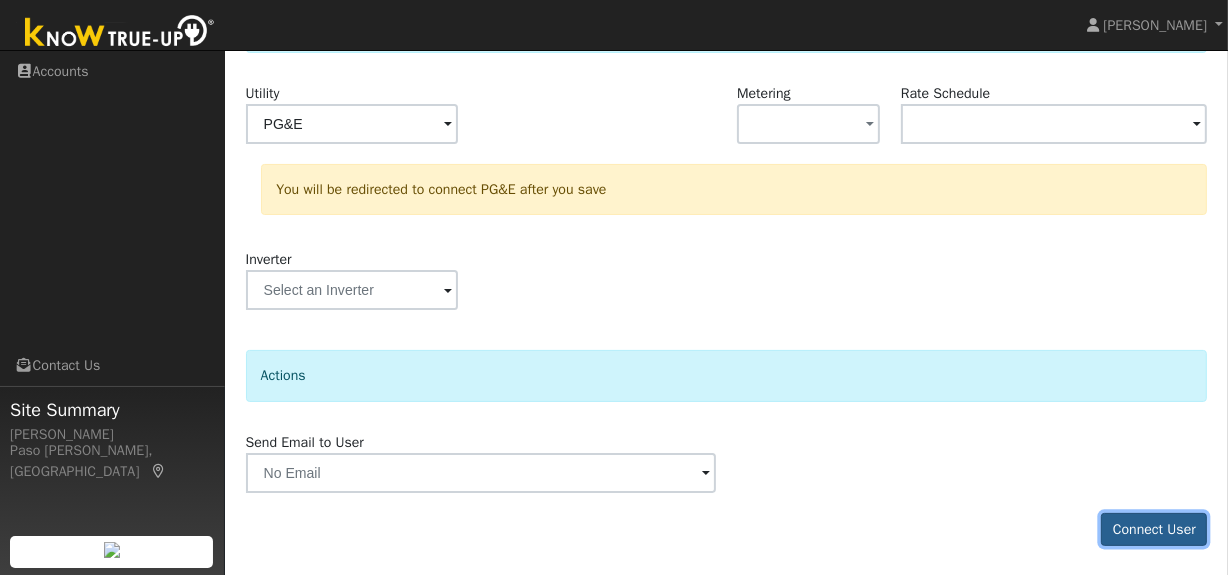 click on "Connect User" at bounding box center (1154, 530) 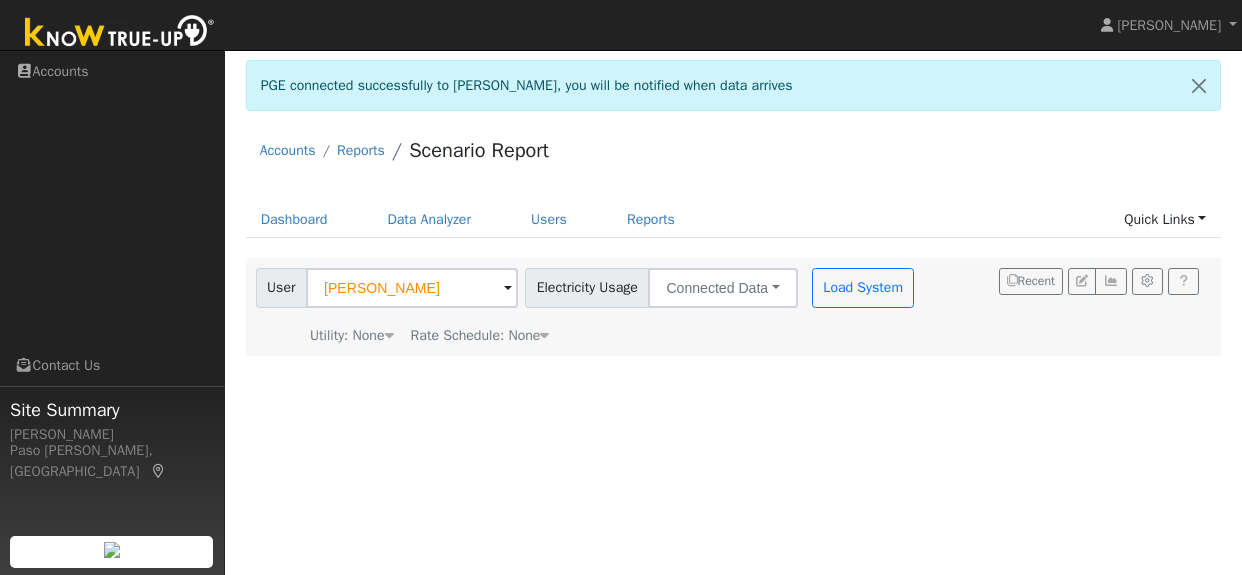 type on "Pacific Gas & Electric" 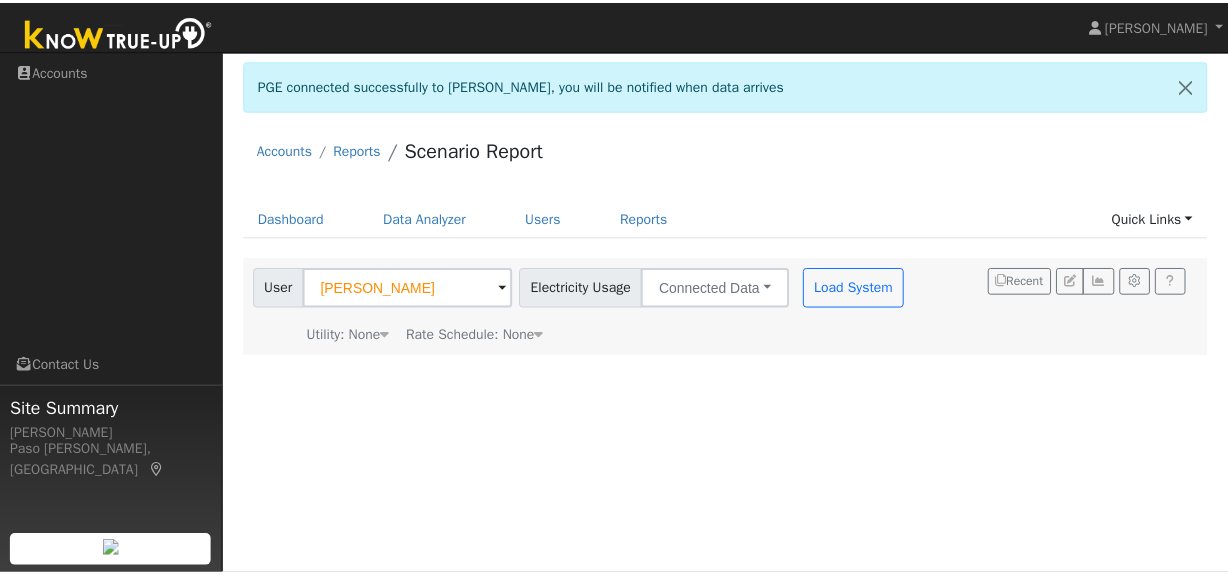 scroll, scrollTop: 0, scrollLeft: 0, axis: both 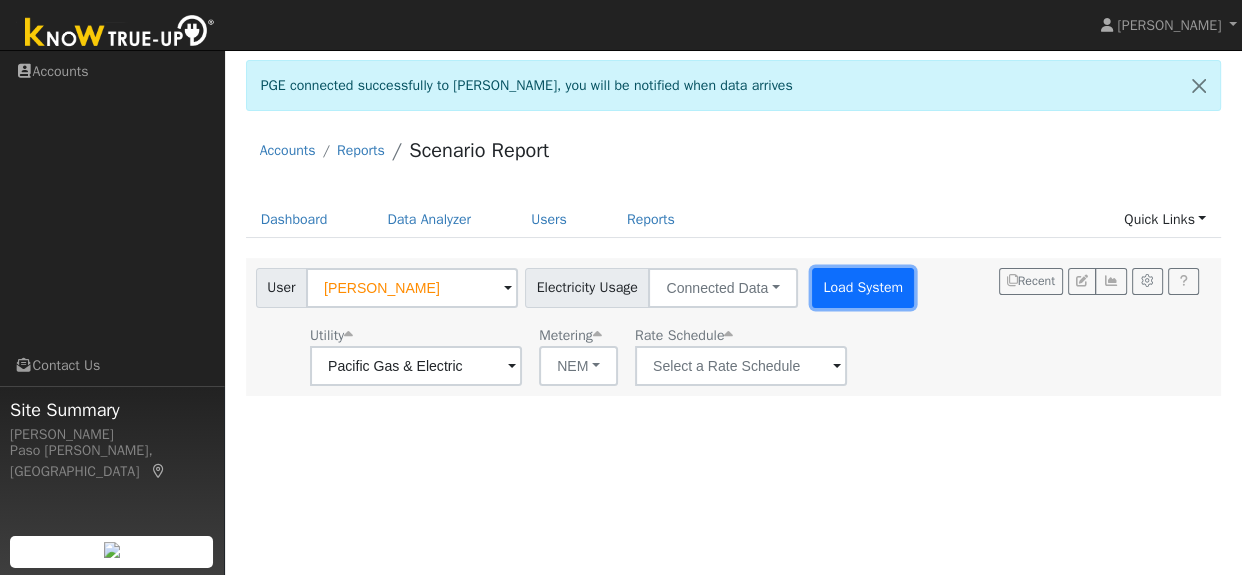 click on "Load System" at bounding box center (863, 288) 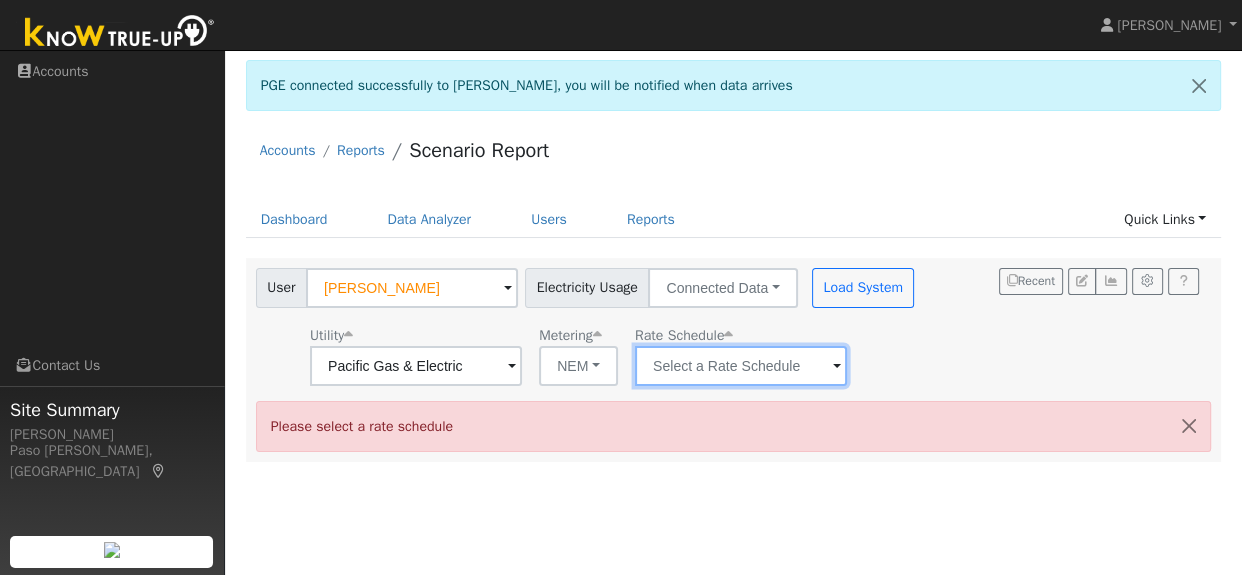 click at bounding box center (416, 366) 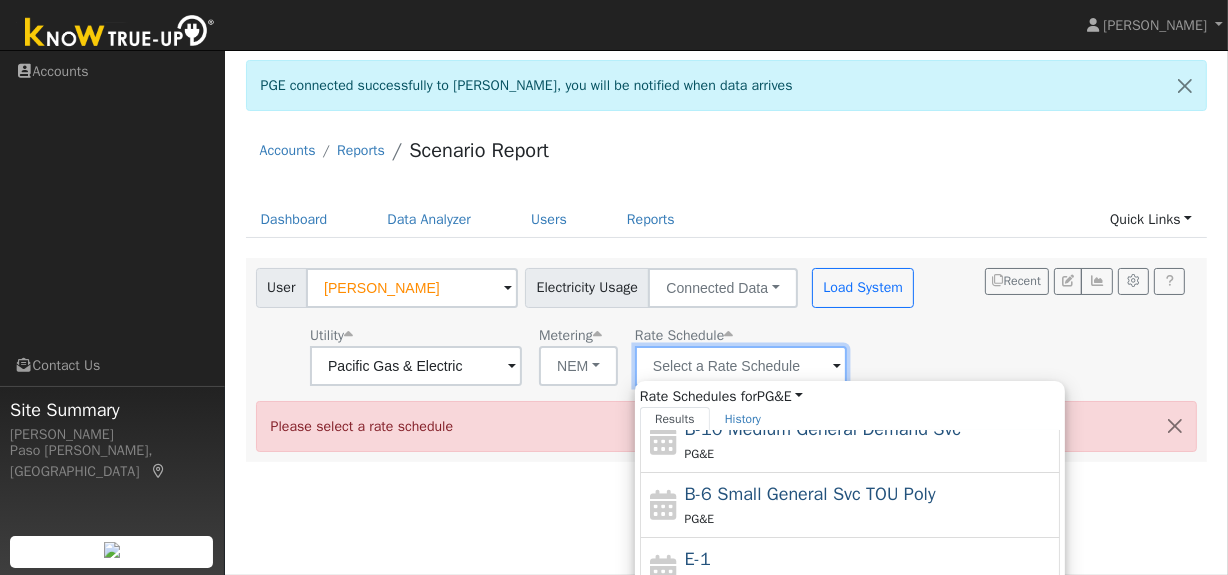 scroll, scrollTop: 217, scrollLeft: 0, axis: vertical 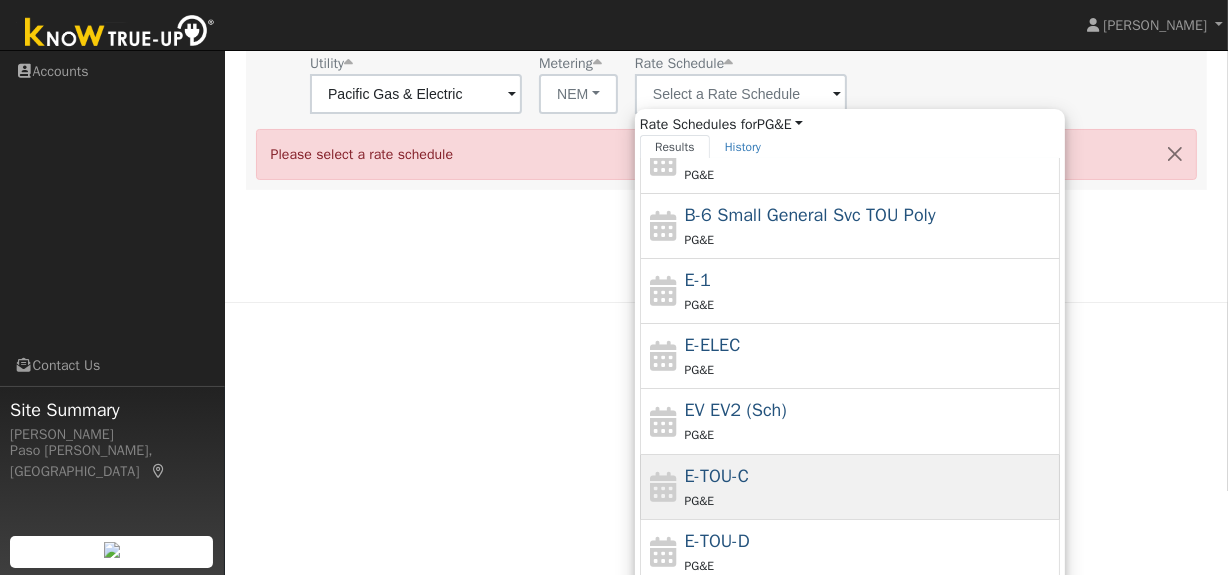click on "E-TOU-C PG&E" at bounding box center (870, 487) 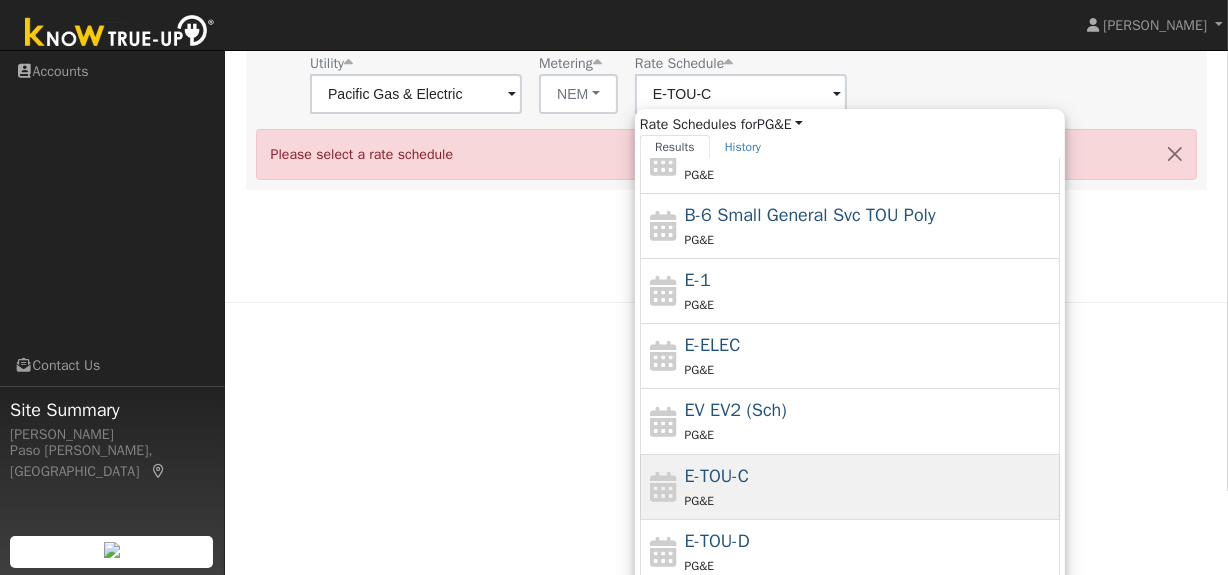 scroll, scrollTop: 0, scrollLeft: 0, axis: both 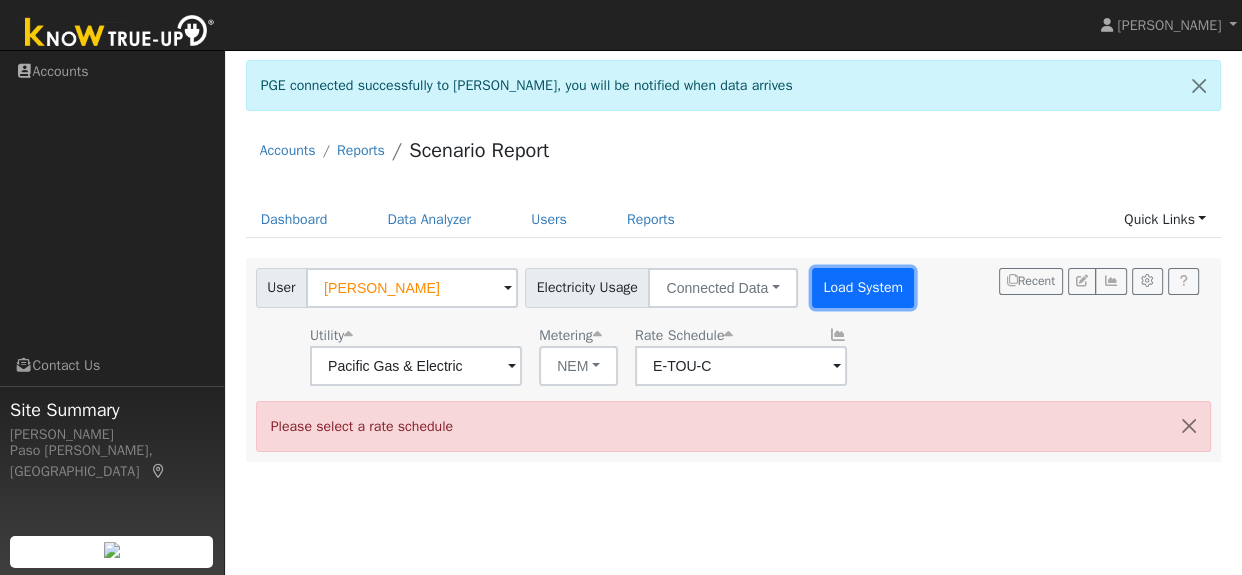 click on "Load System" at bounding box center (863, 288) 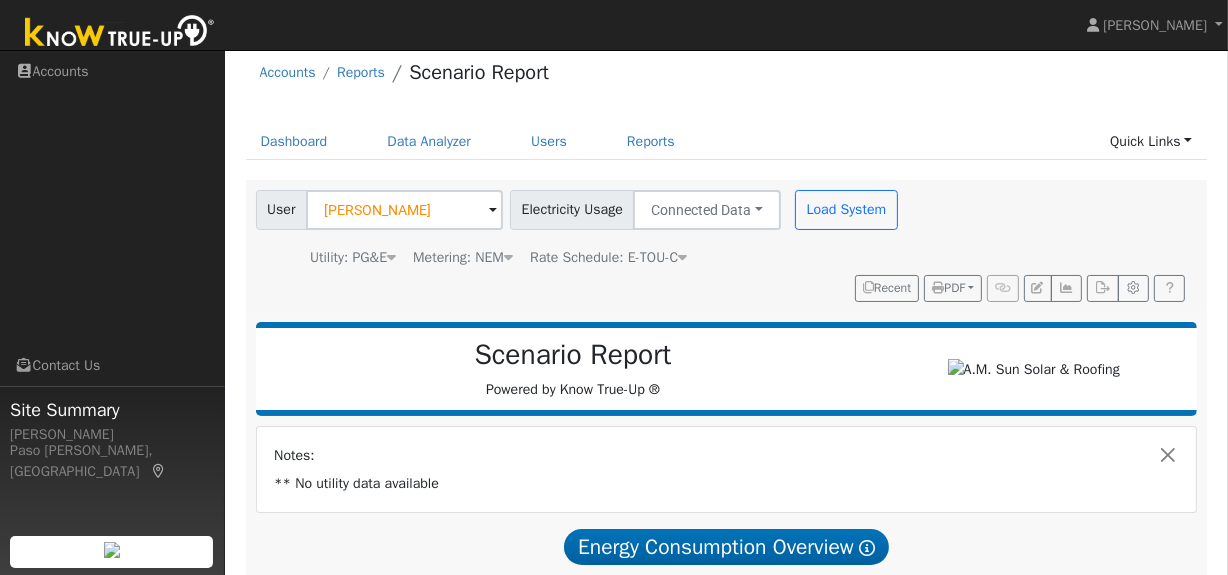 scroll, scrollTop: 0, scrollLeft: 0, axis: both 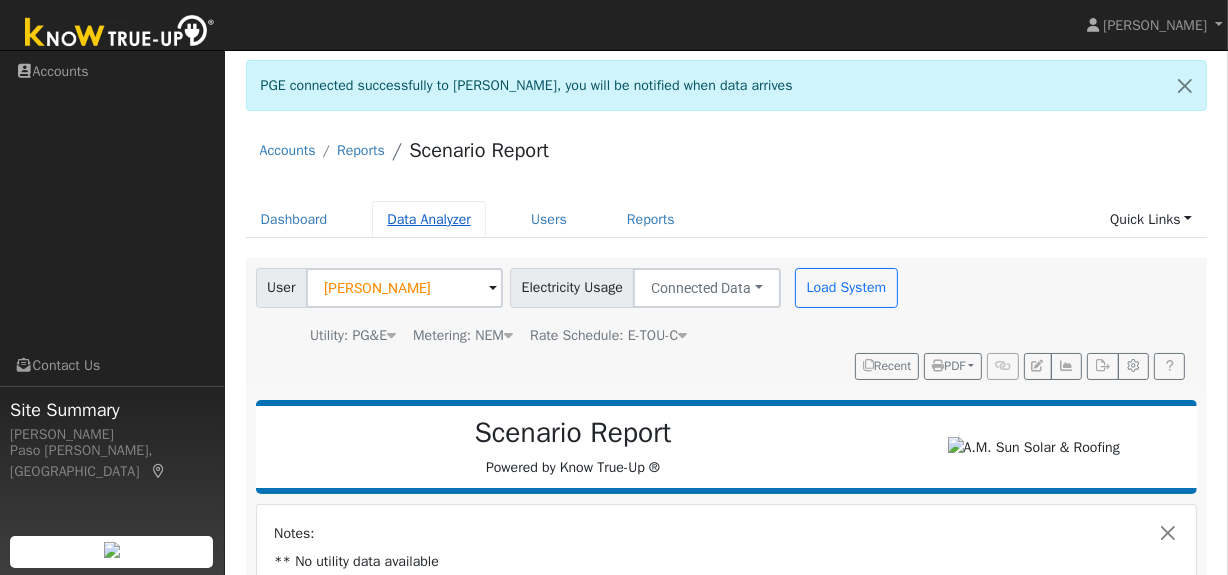 click on "Data Analyzer" at bounding box center [429, 219] 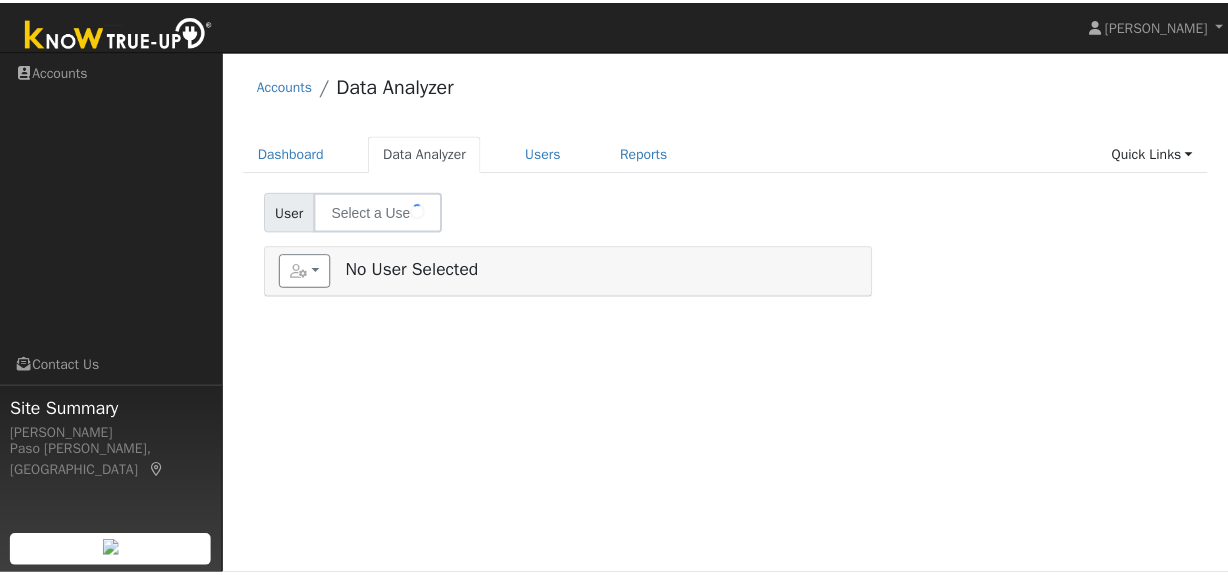scroll, scrollTop: 0, scrollLeft: 0, axis: both 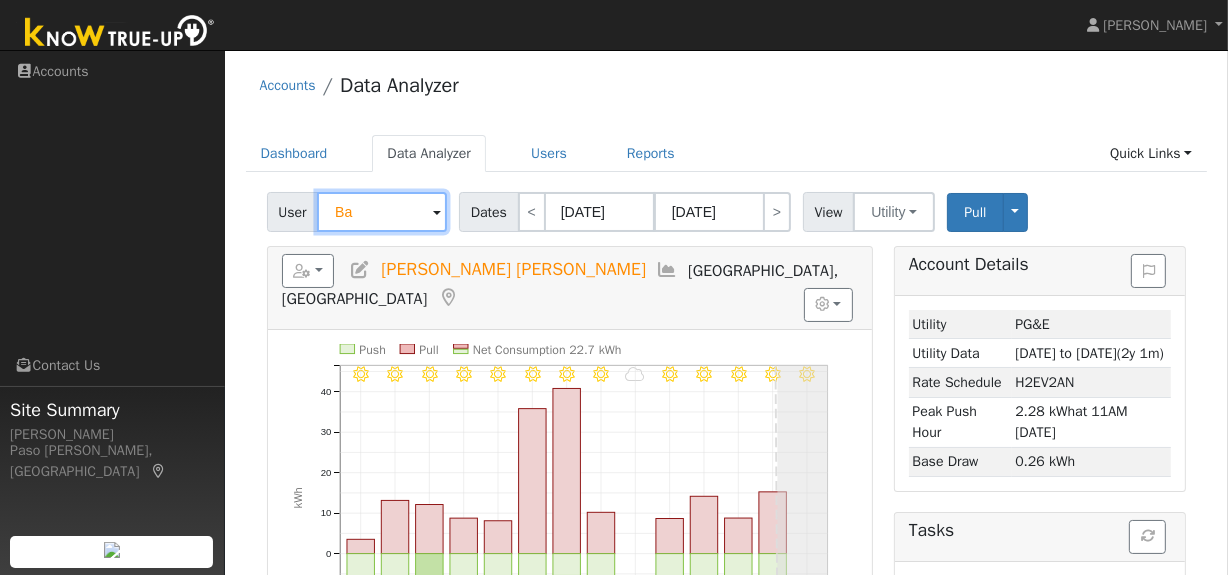 type on "B" 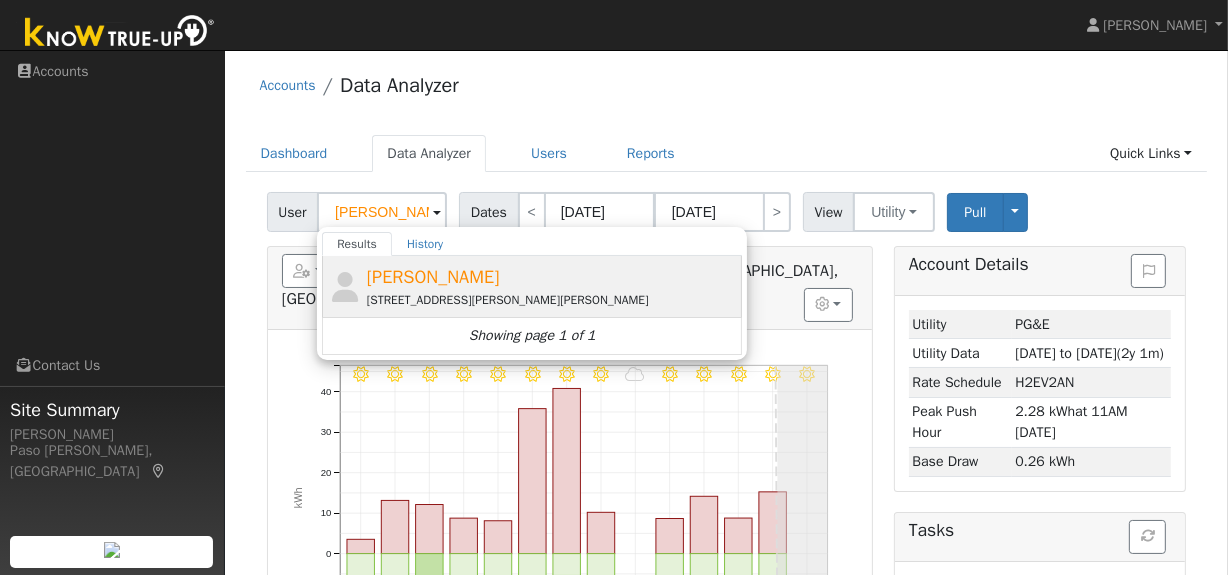 click on "[PERSON_NAME]" at bounding box center (433, 277) 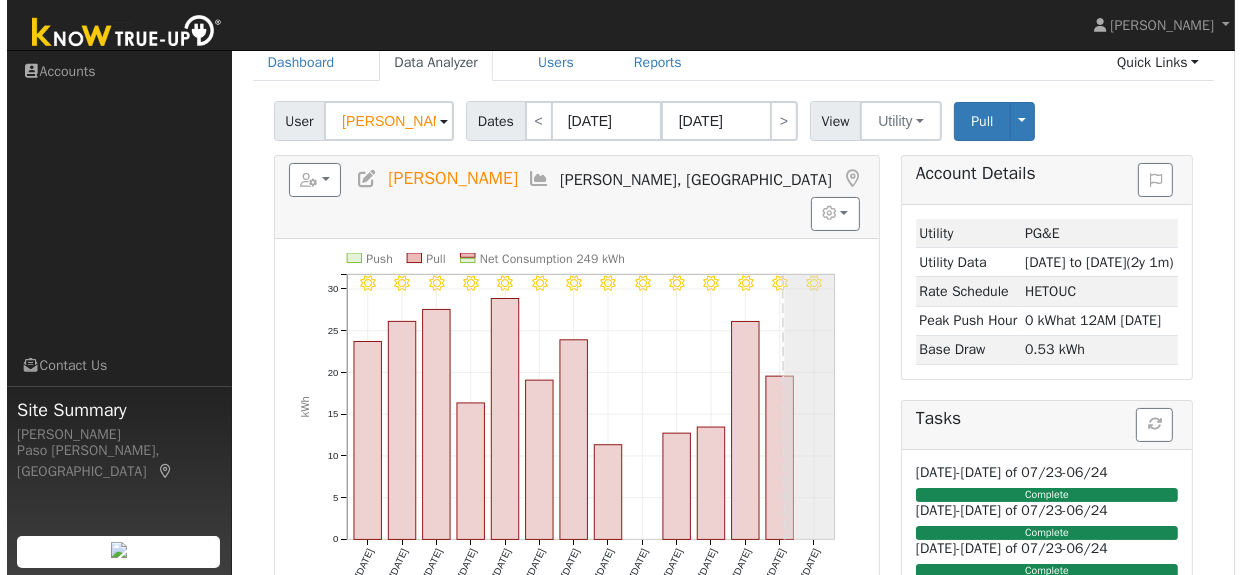 scroll, scrollTop: 0, scrollLeft: 0, axis: both 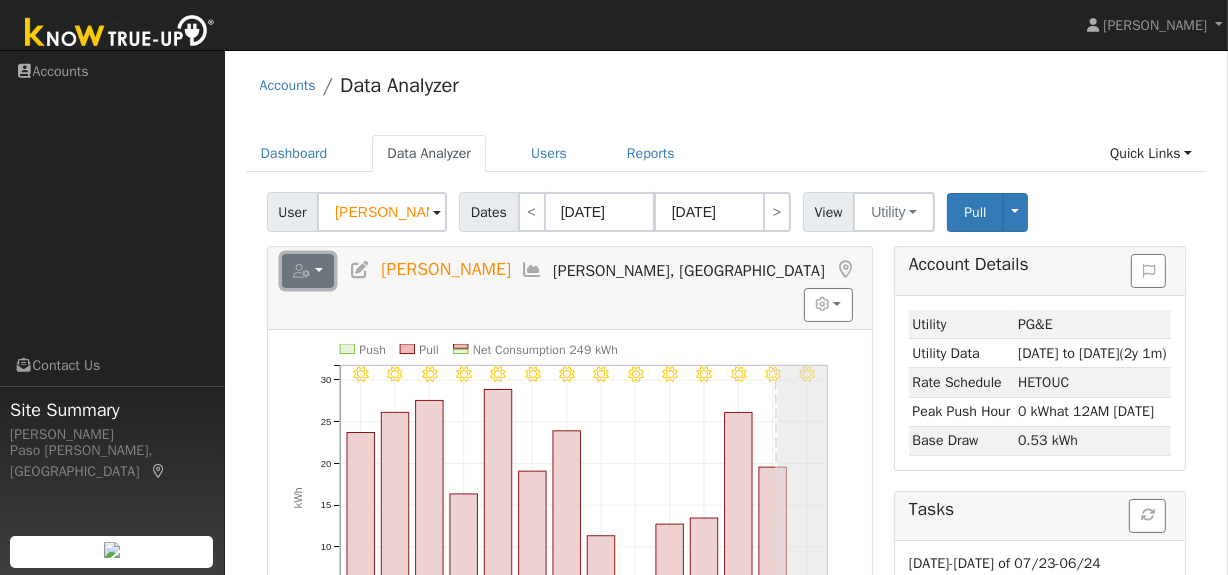 click at bounding box center [308, 271] 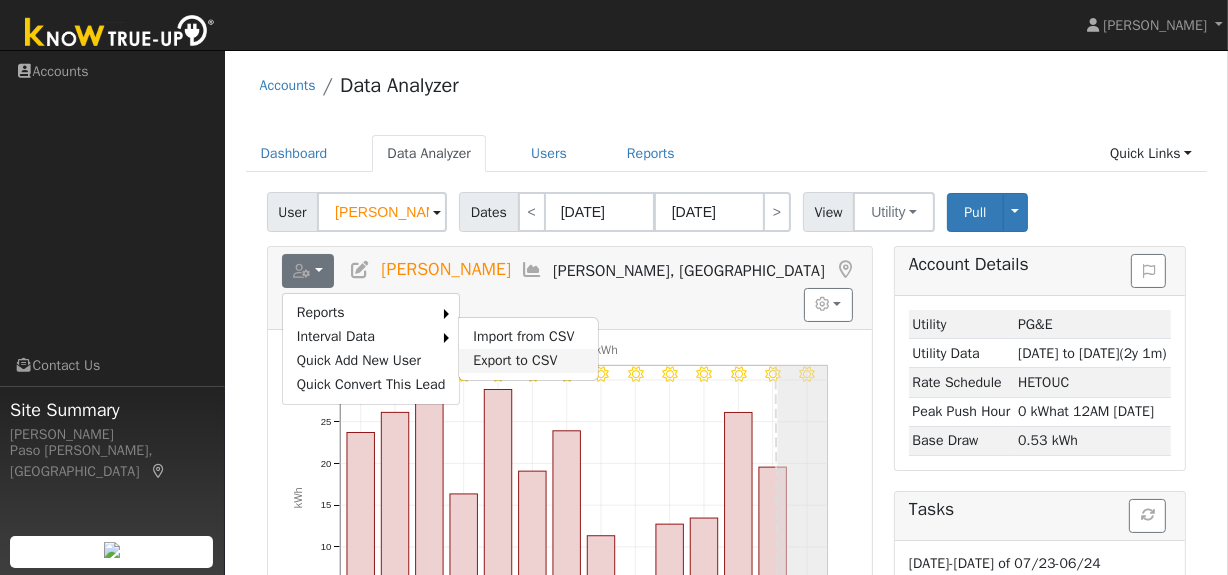 click on "Export to CSV" at bounding box center [528, 361] 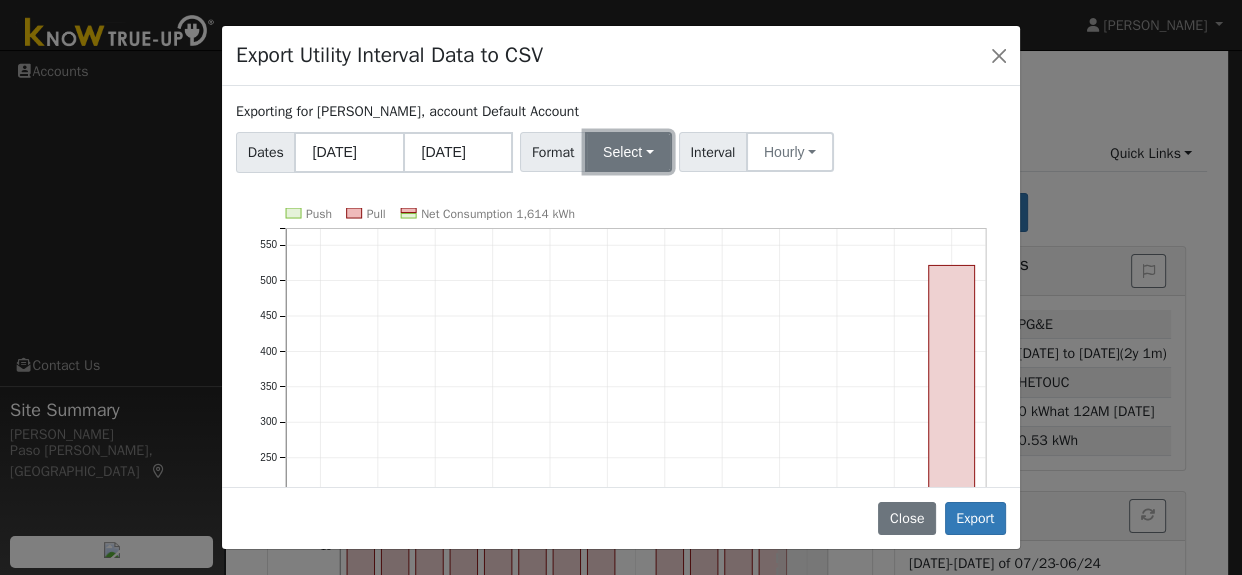 click on "Select" at bounding box center [628, 152] 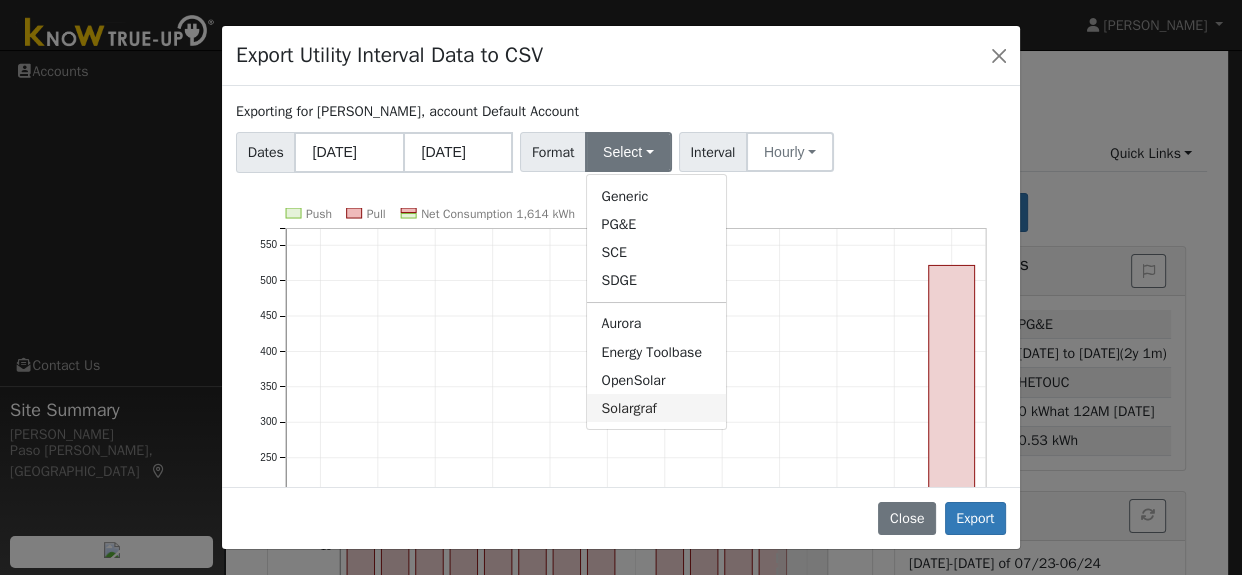 click on "Solargraf" at bounding box center [656, 408] 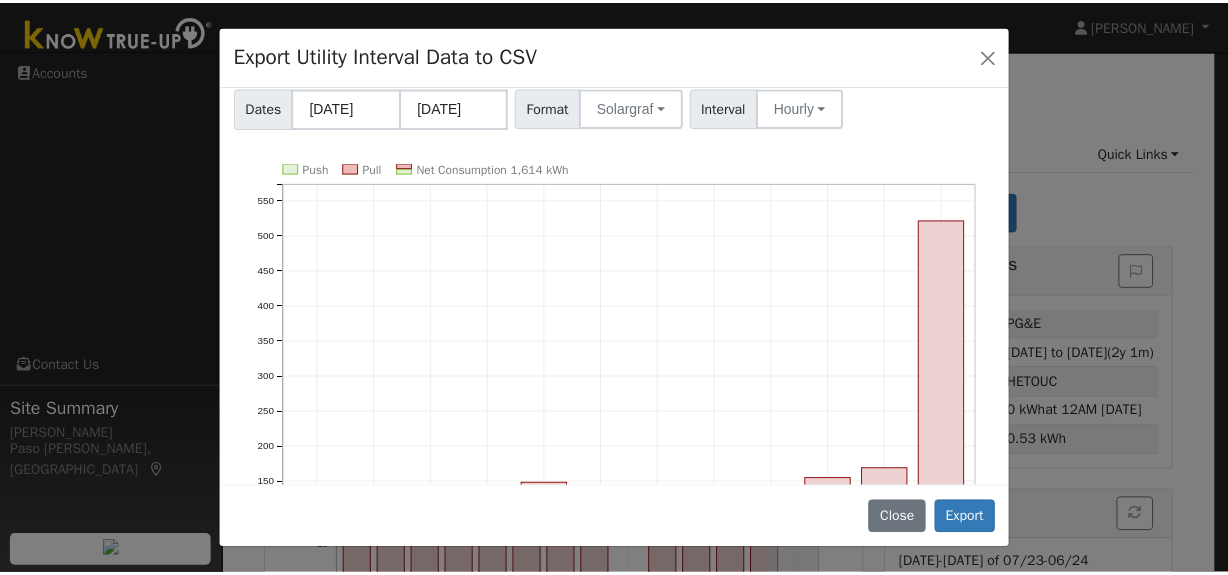 scroll, scrollTop: 0, scrollLeft: 0, axis: both 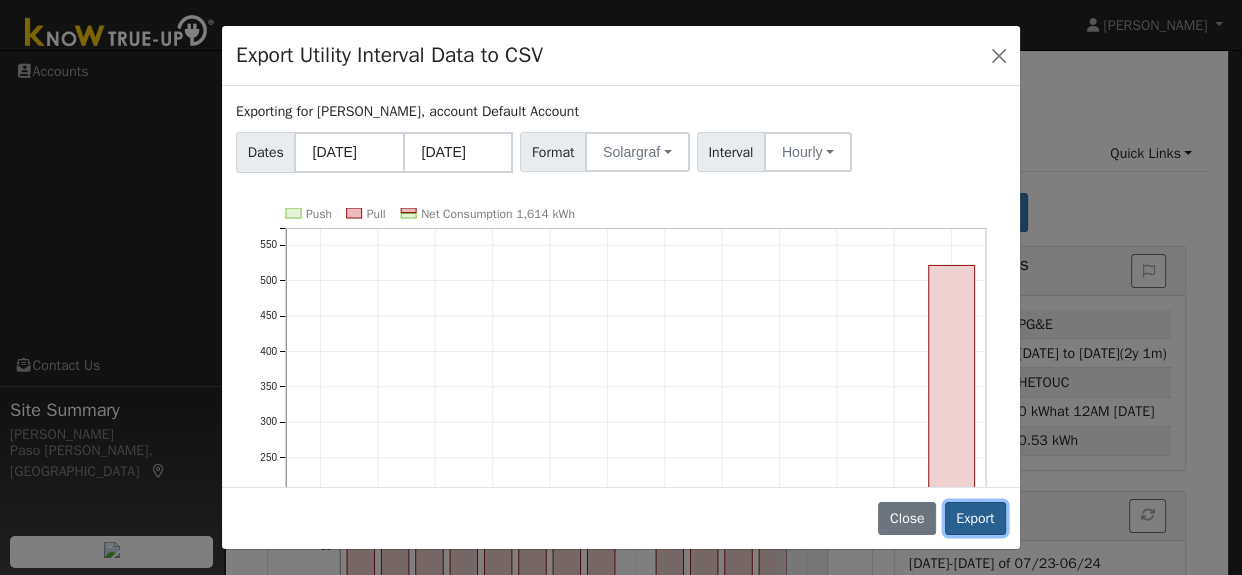 click on "Export" at bounding box center (975, 519) 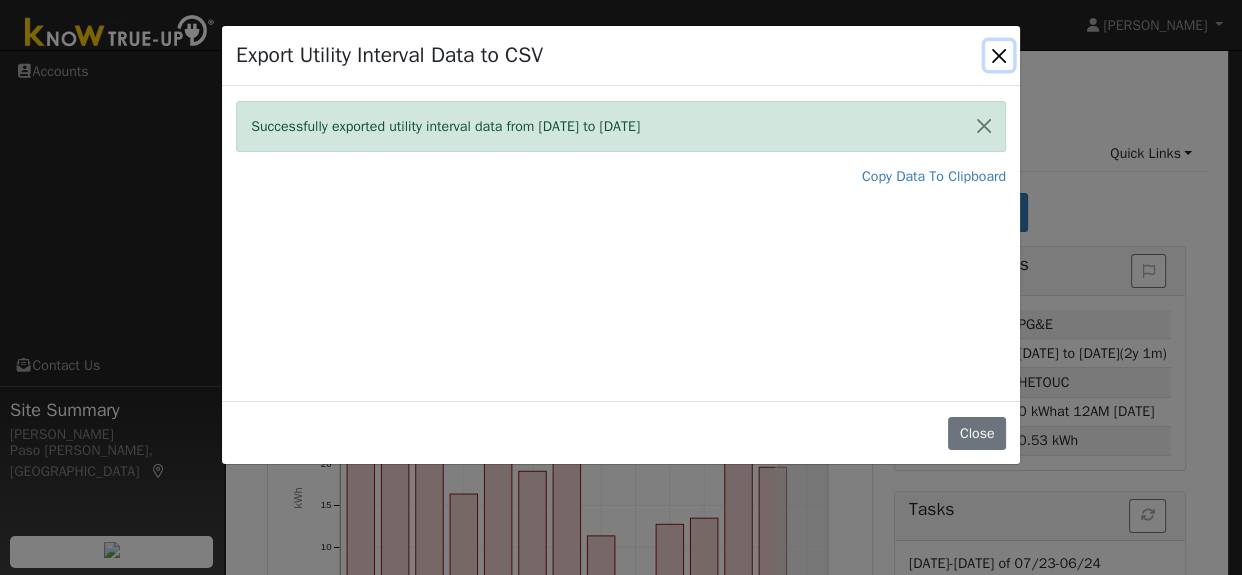 click at bounding box center [999, 55] 